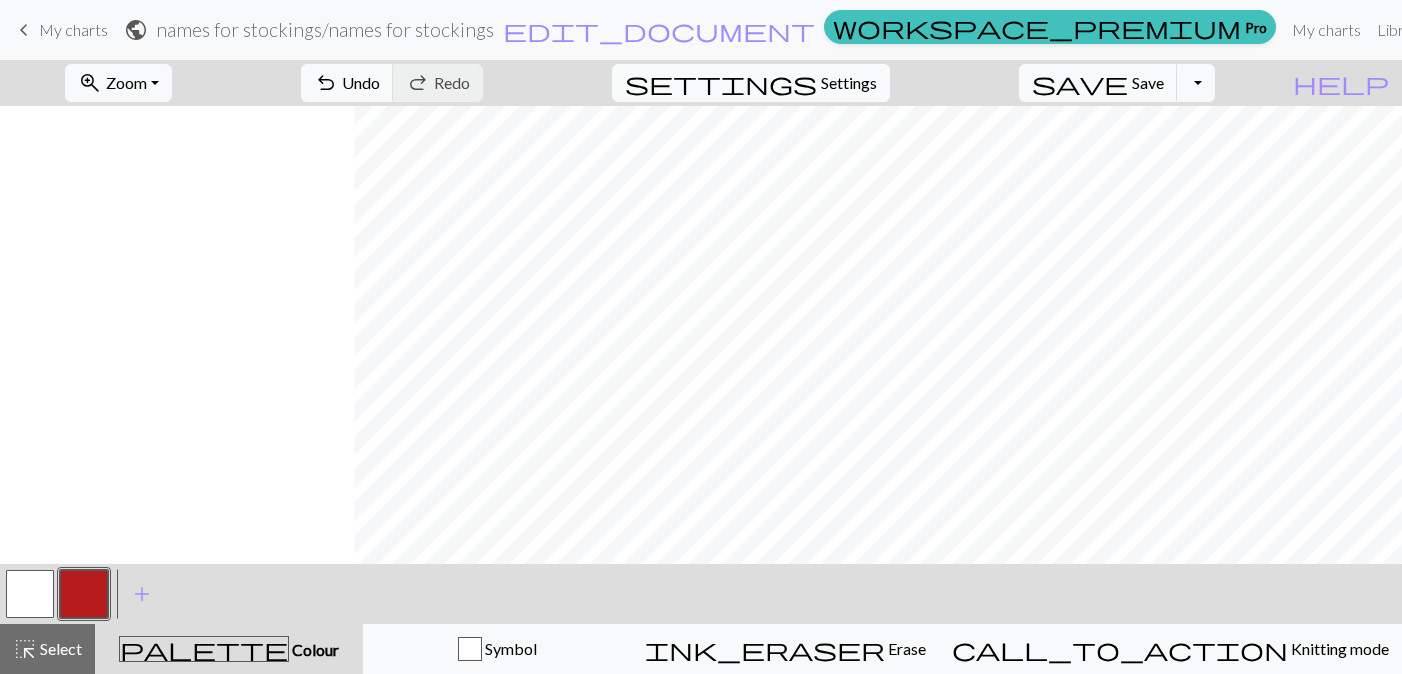 scroll, scrollTop: 0, scrollLeft: 0, axis: both 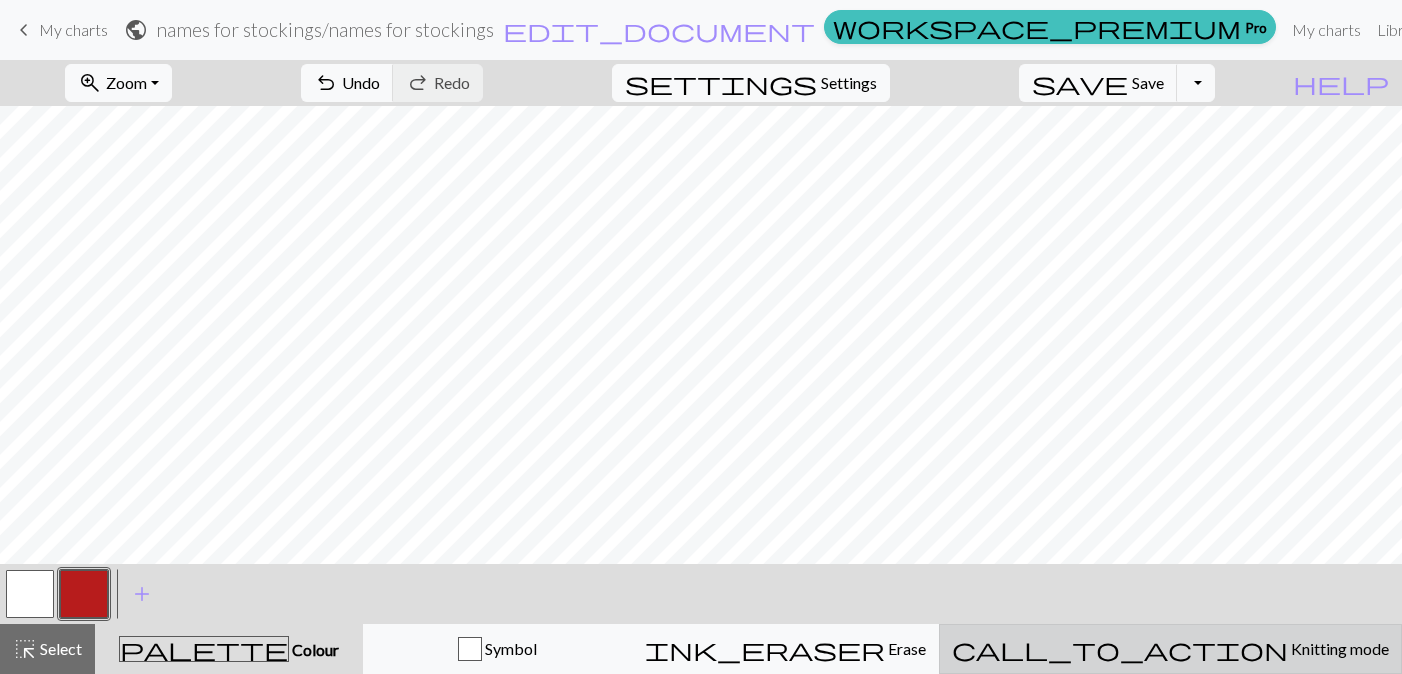 click on "Knitting mode" at bounding box center [1338, 648] 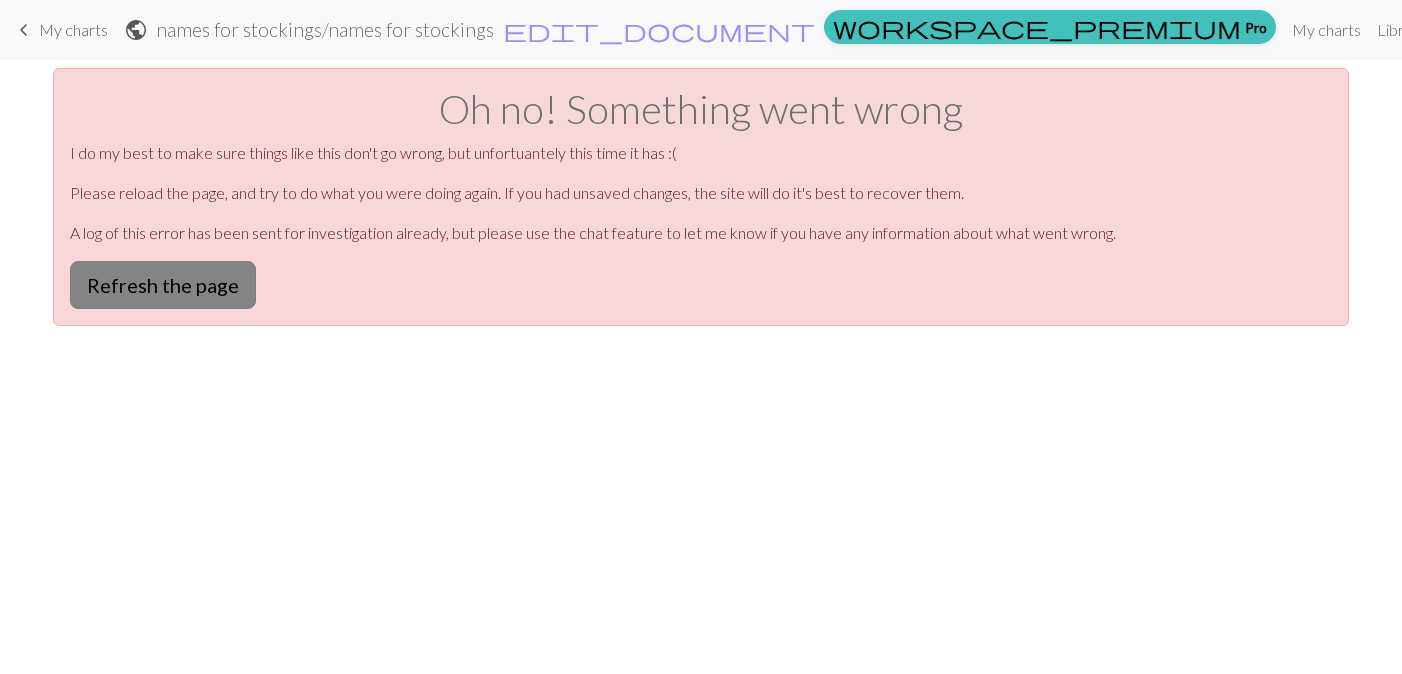 click on "Refresh the page" at bounding box center (163, 285) 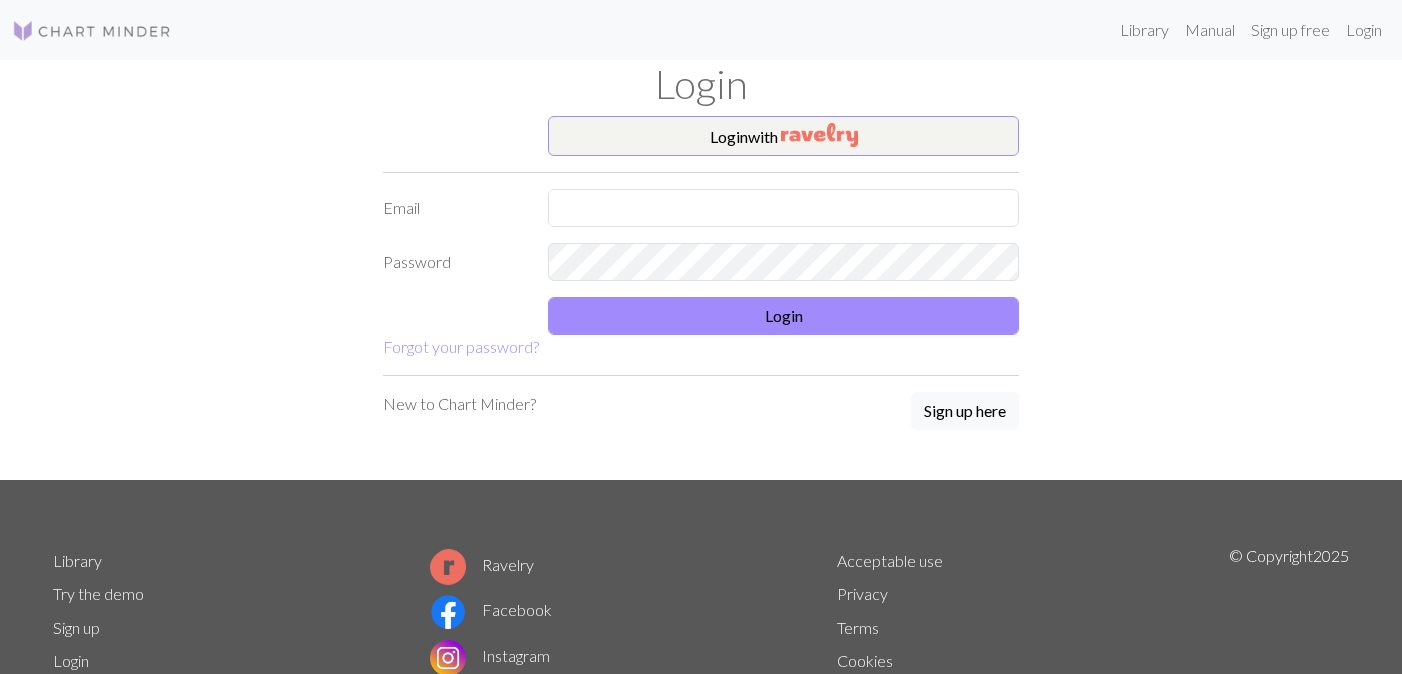 scroll, scrollTop: 0, scrollLeft: 0, axis: both 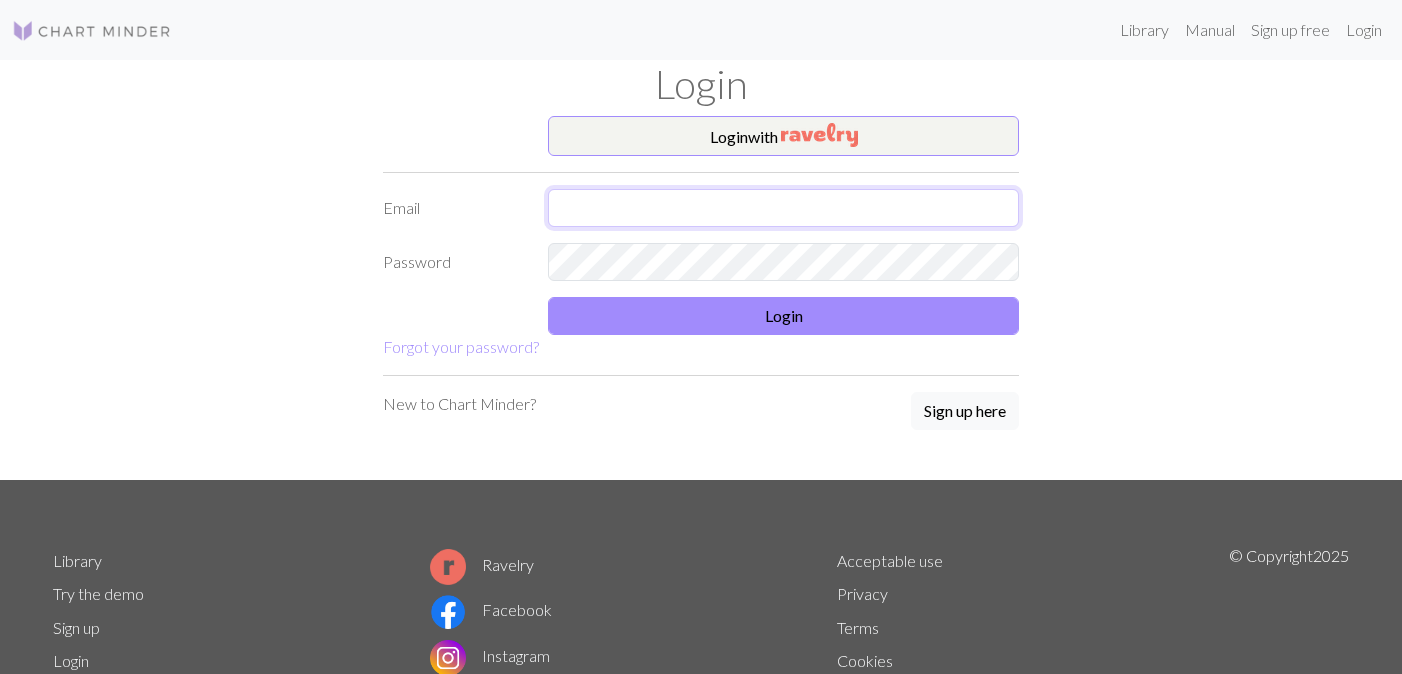 click at bounding box center (783, 208) 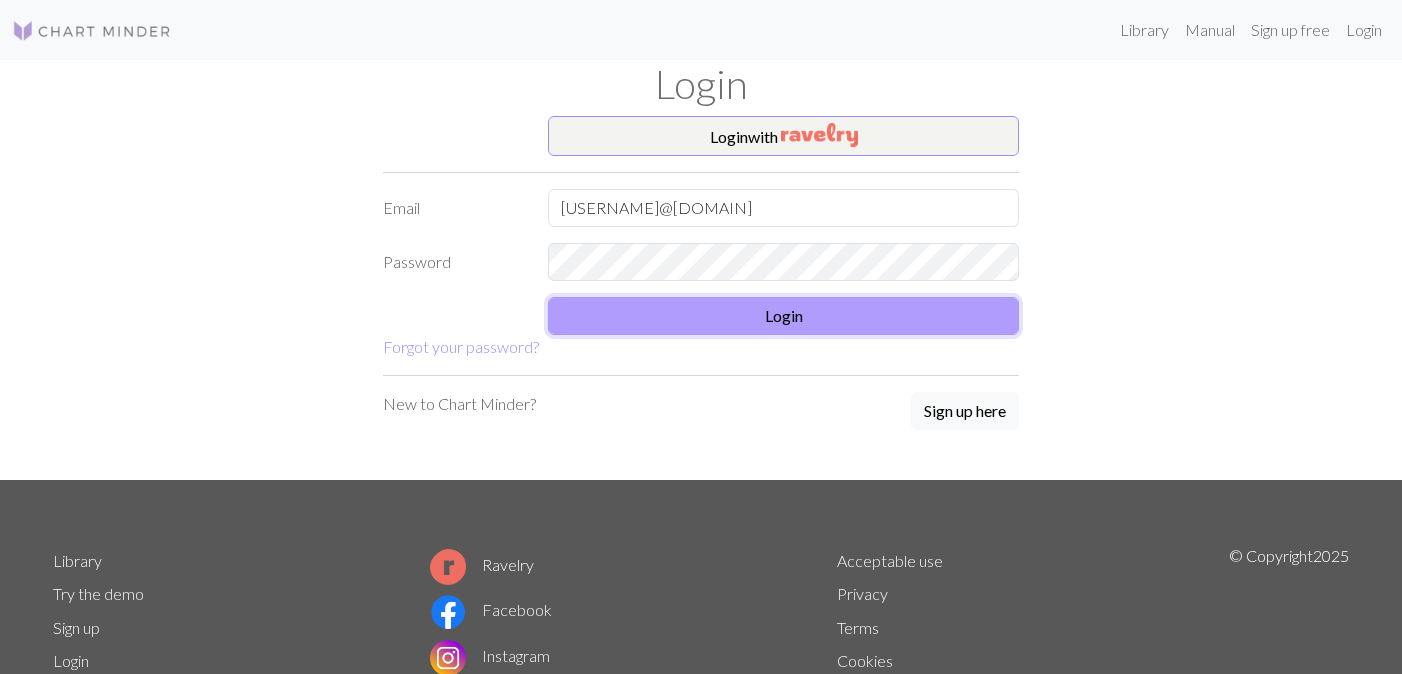 click on "Login" at bounding box center [783, 316] 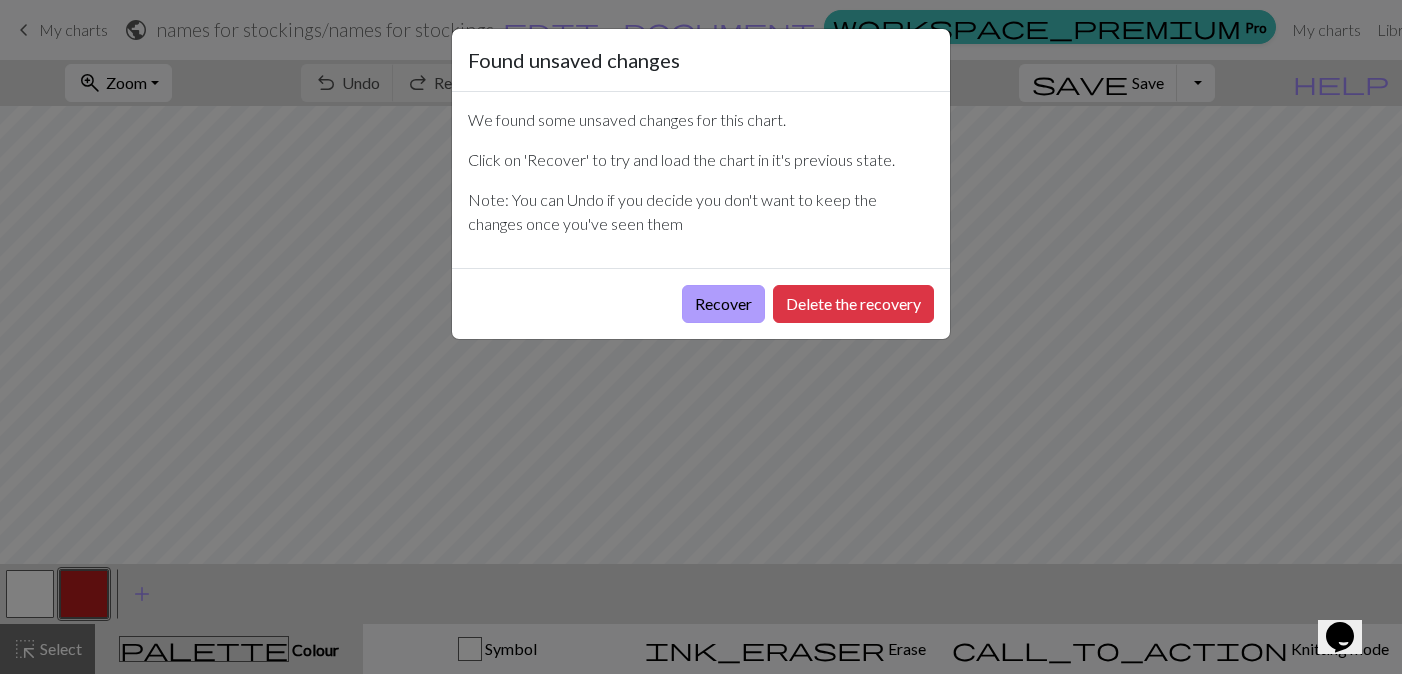 click on "Recover" at bounding box center (723, 304) 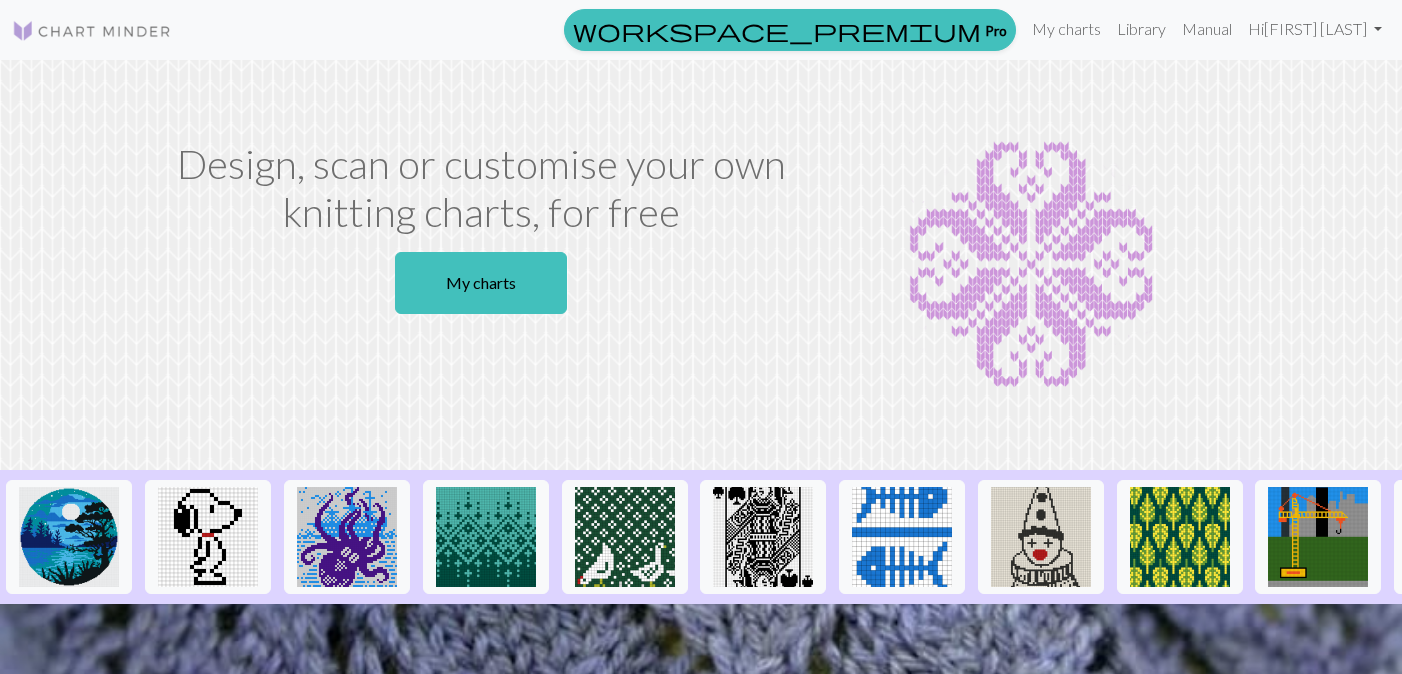 scroll, scrollTop: 0, scrollLeft: 0, axis: both 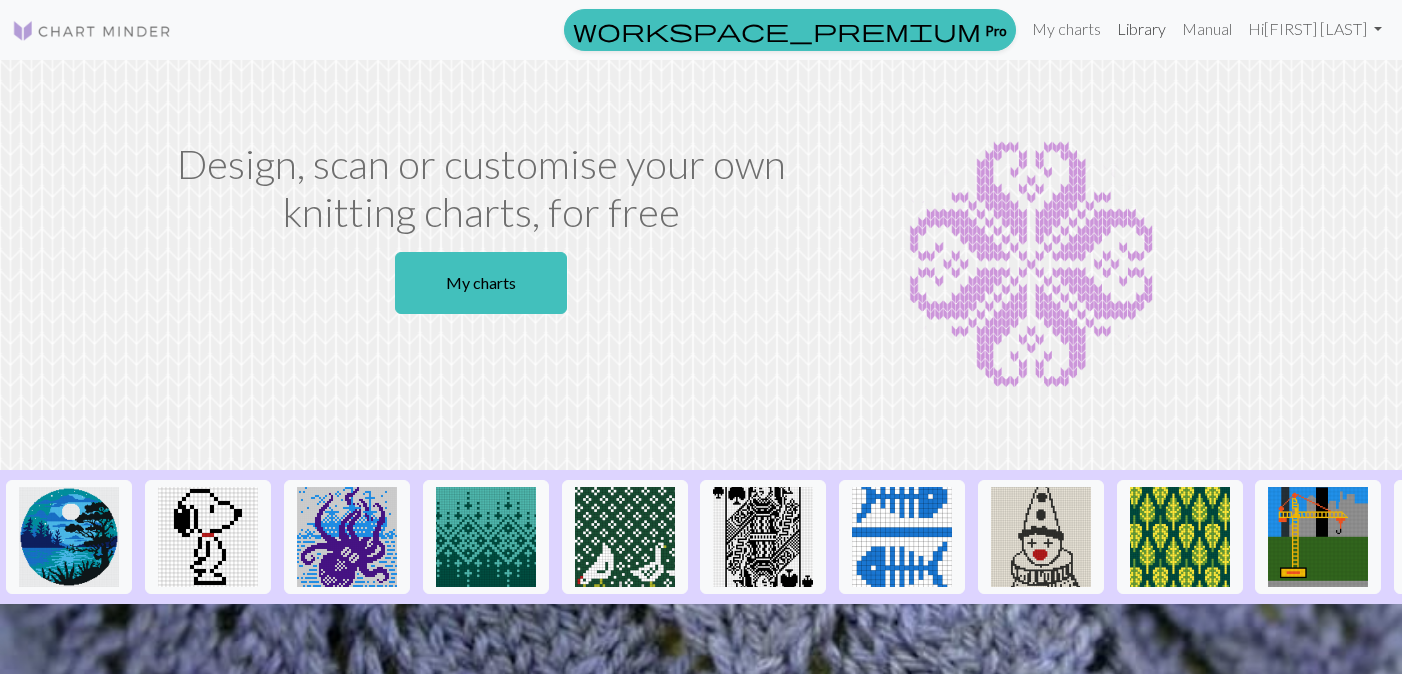 click on "Library" at bounding box center [1141, 29] 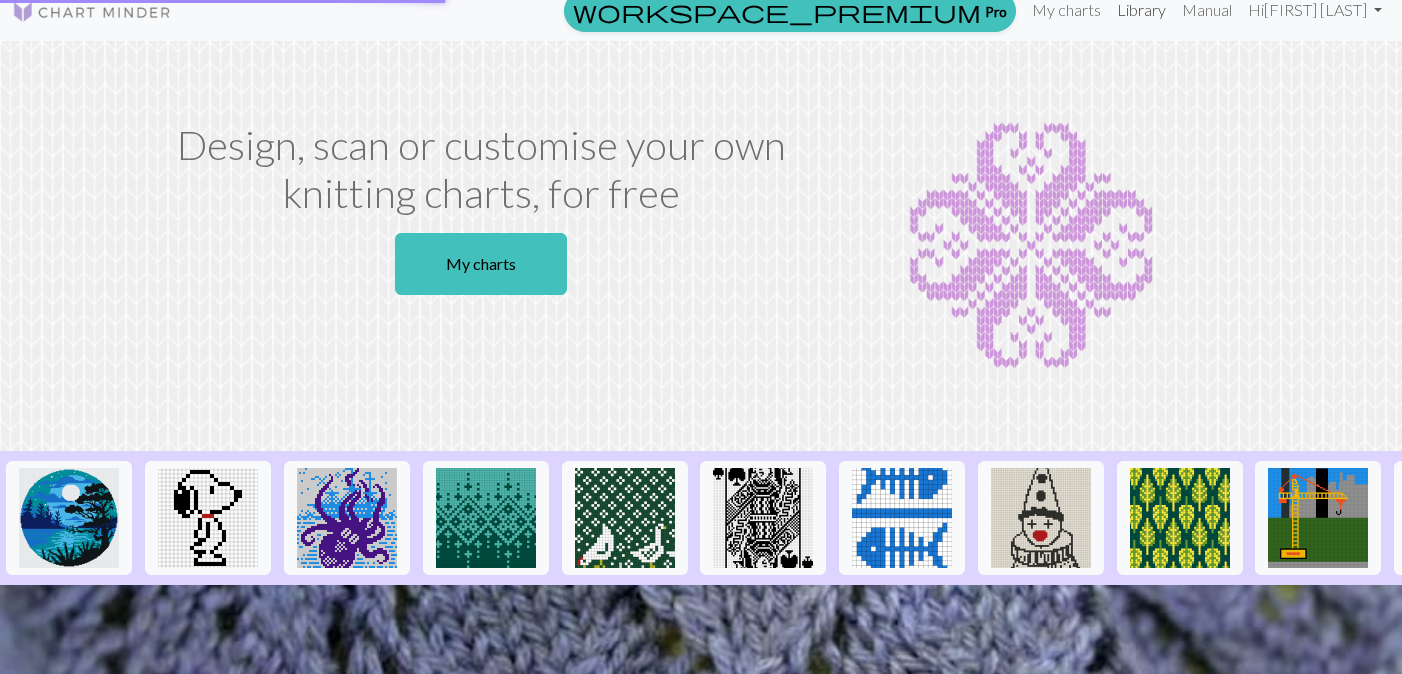 scroll, scrollTop: 20, scrollLeft: 0, axis: vertical 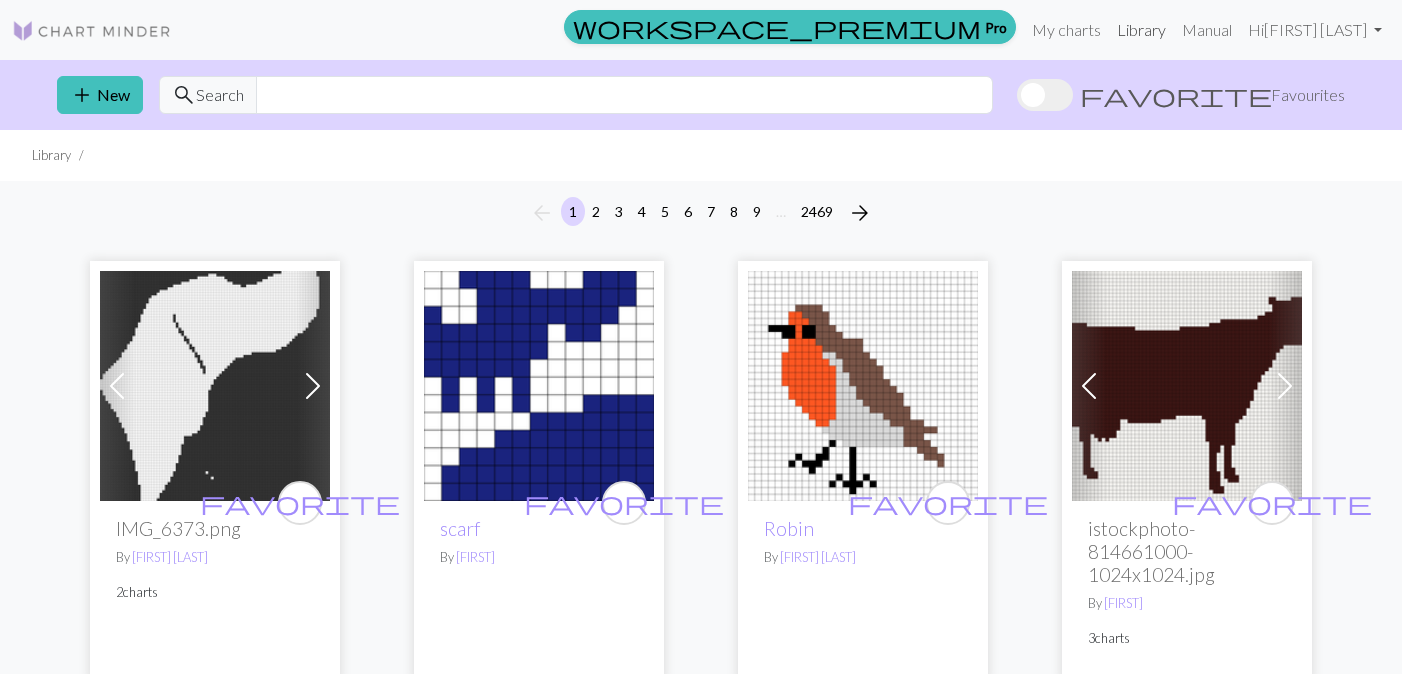 click on "Library" at bounding box center (1141, 30) 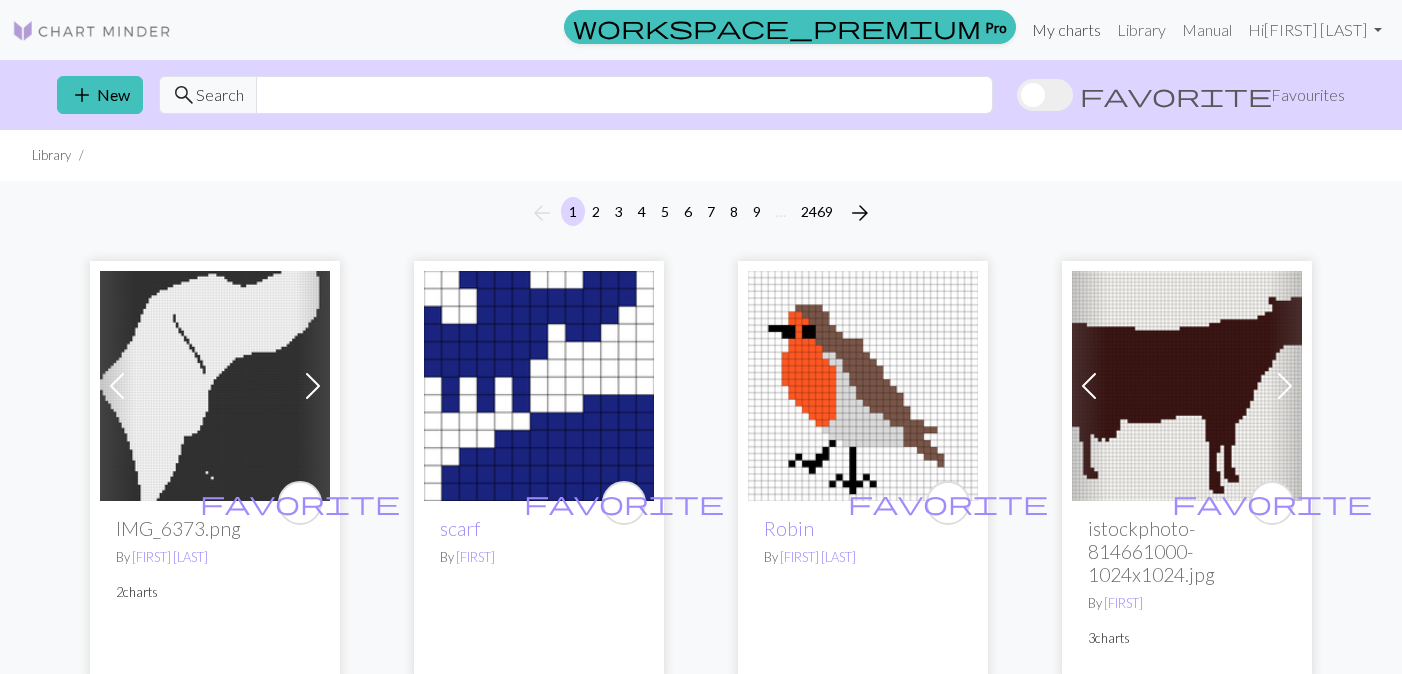 click on "My charts" at bounding box center [1066, 30] 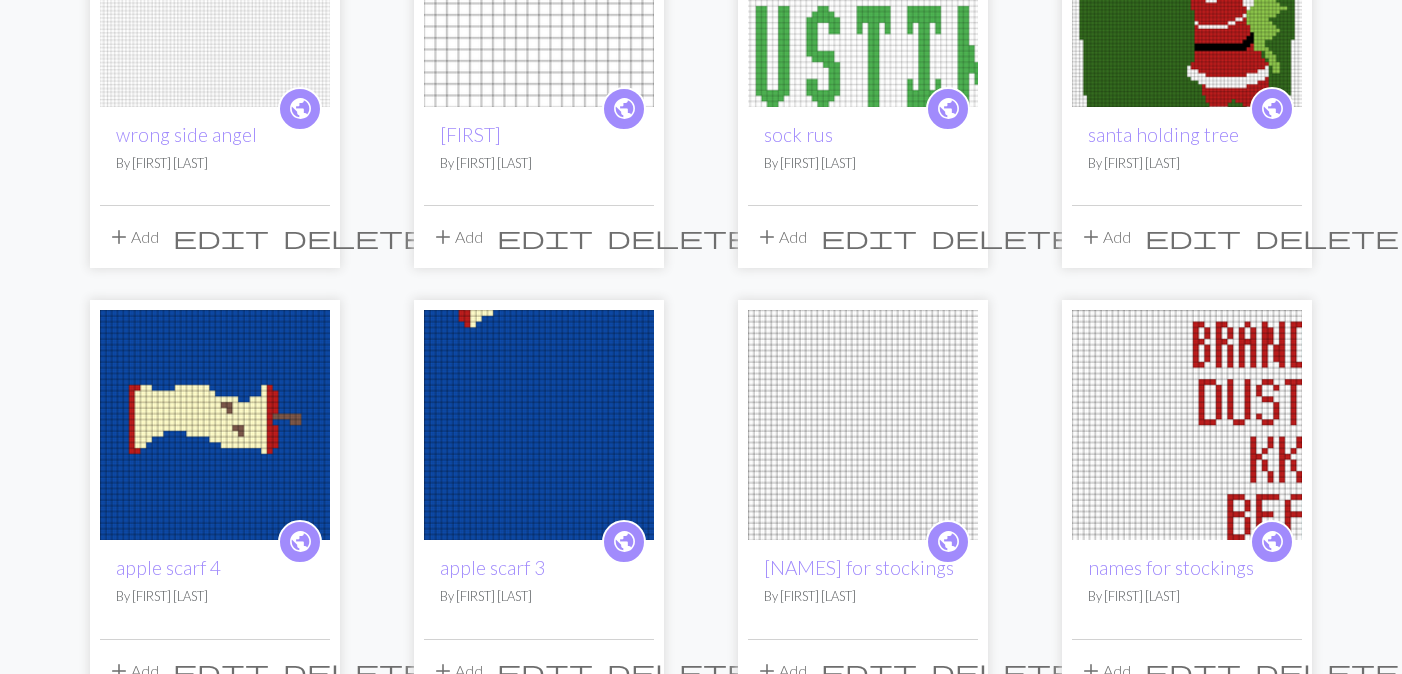 scroll, scrollTop: 460, scrollLeft: 0, axis: vertical 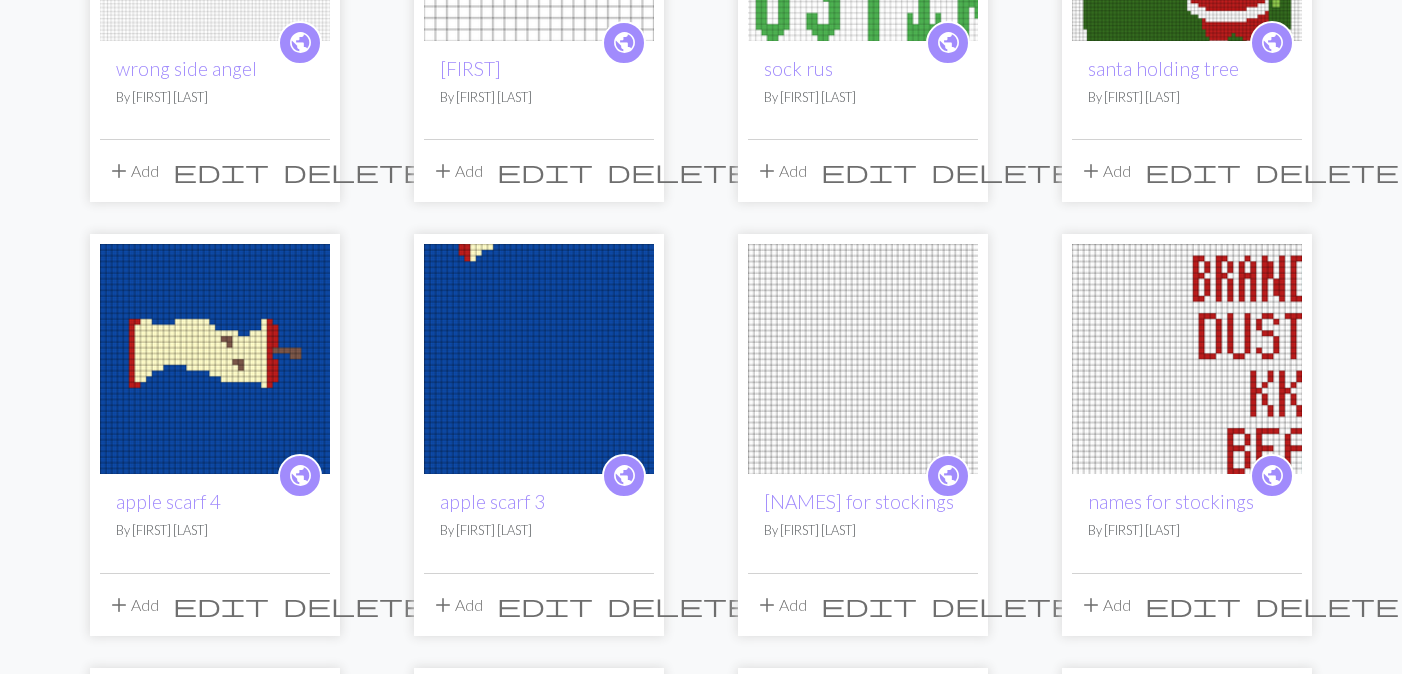 click at bounding box center (1187, 359) 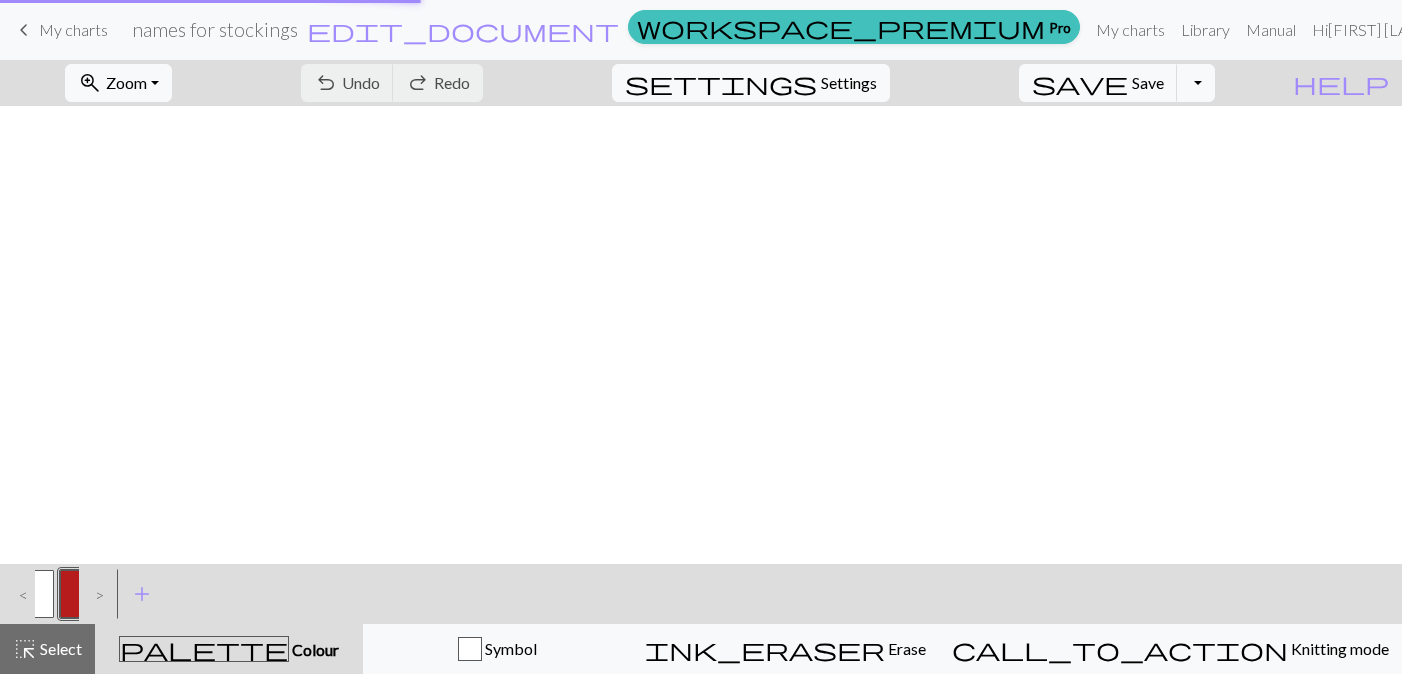 scroll, scrollTop: 0, scrollLeft: 0, axis: both 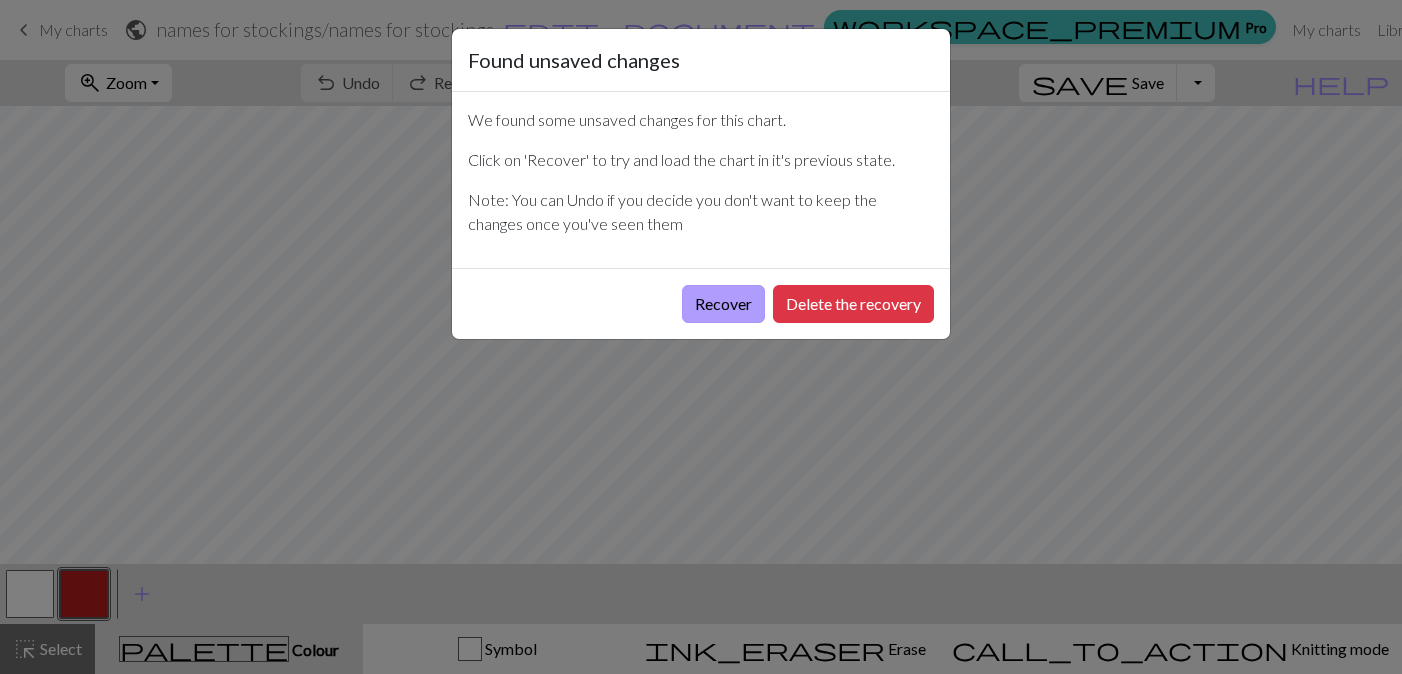 click on "Recover" at bounding box center [723, 304] 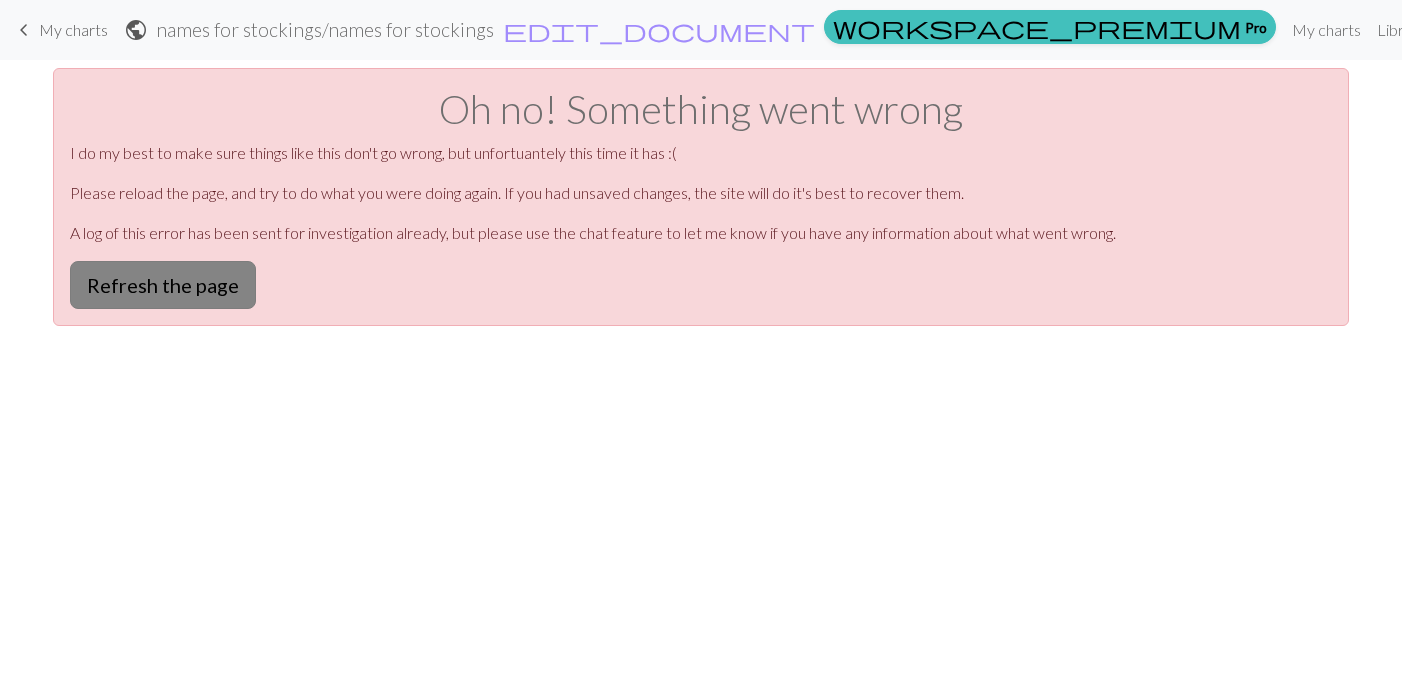 click on "Refresh the page" at bounding box center (163, 285) 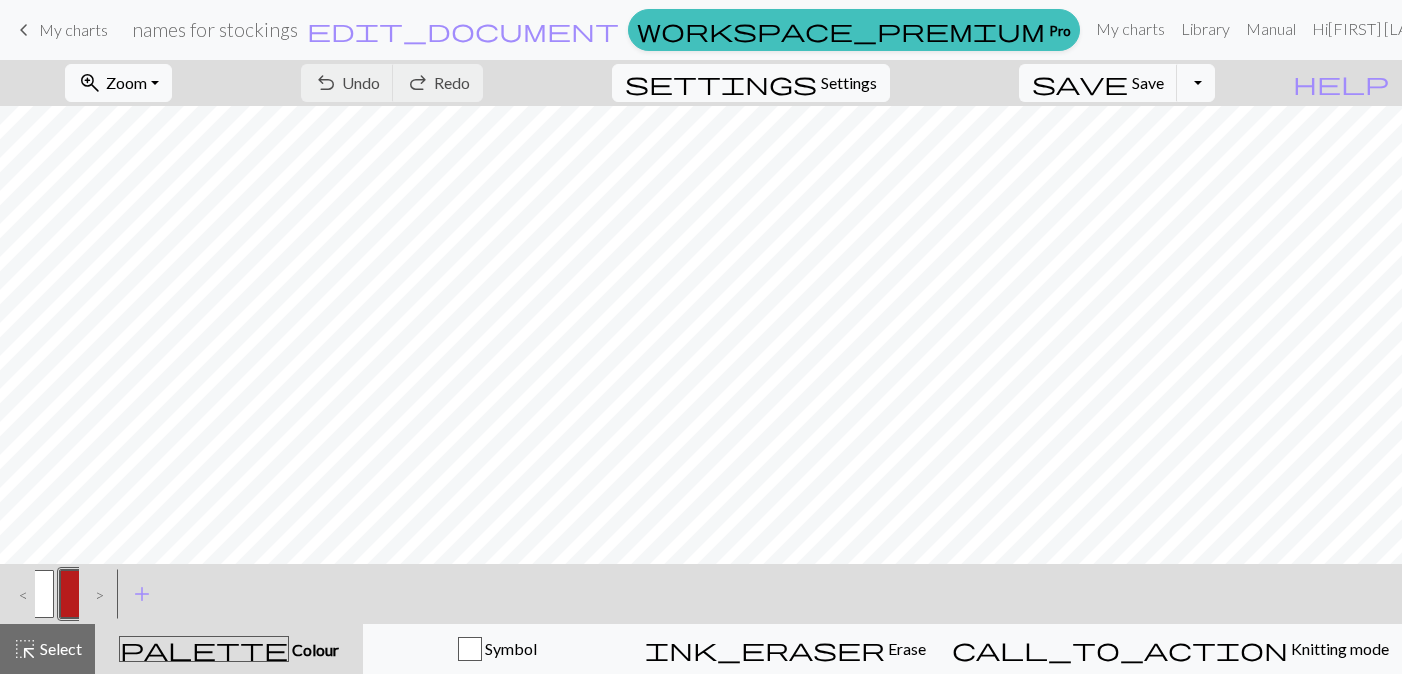 scroll, scrollTop: 0, scrollLeft: 0, axis: both 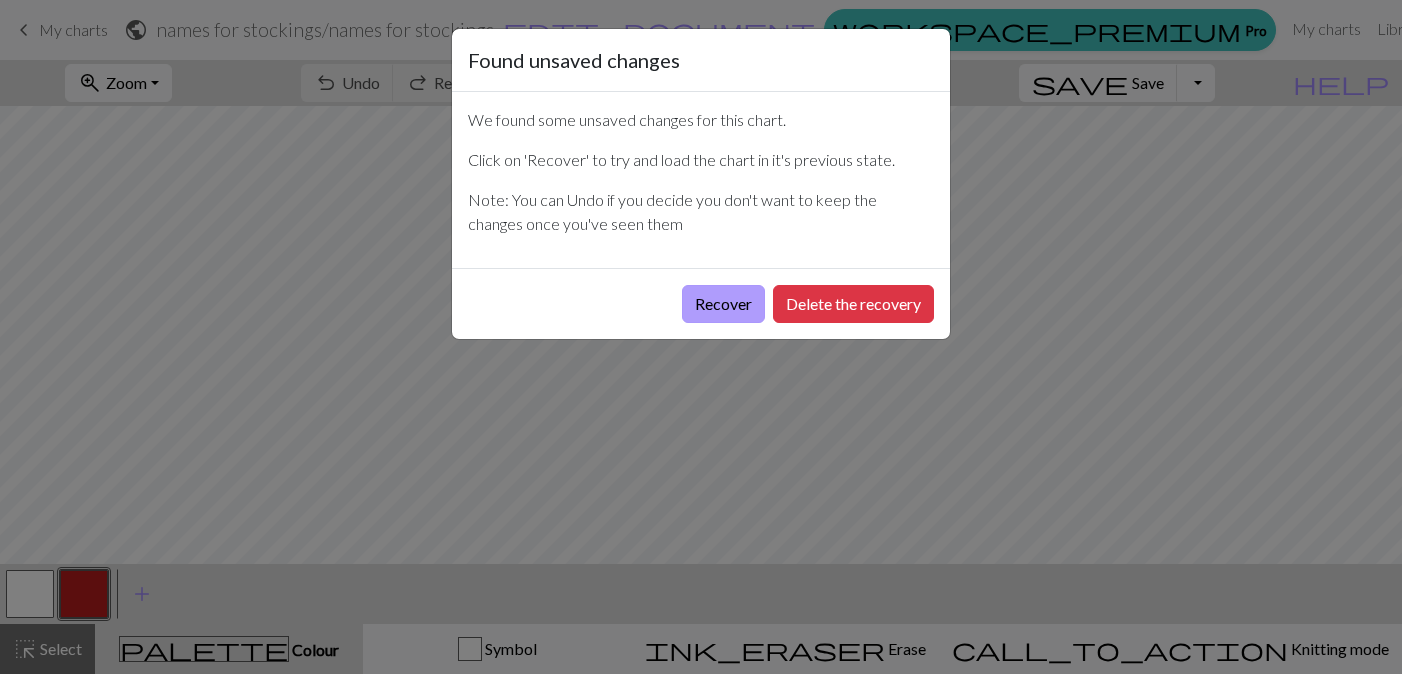 click on "Recover" at bounding box center (723, 304) 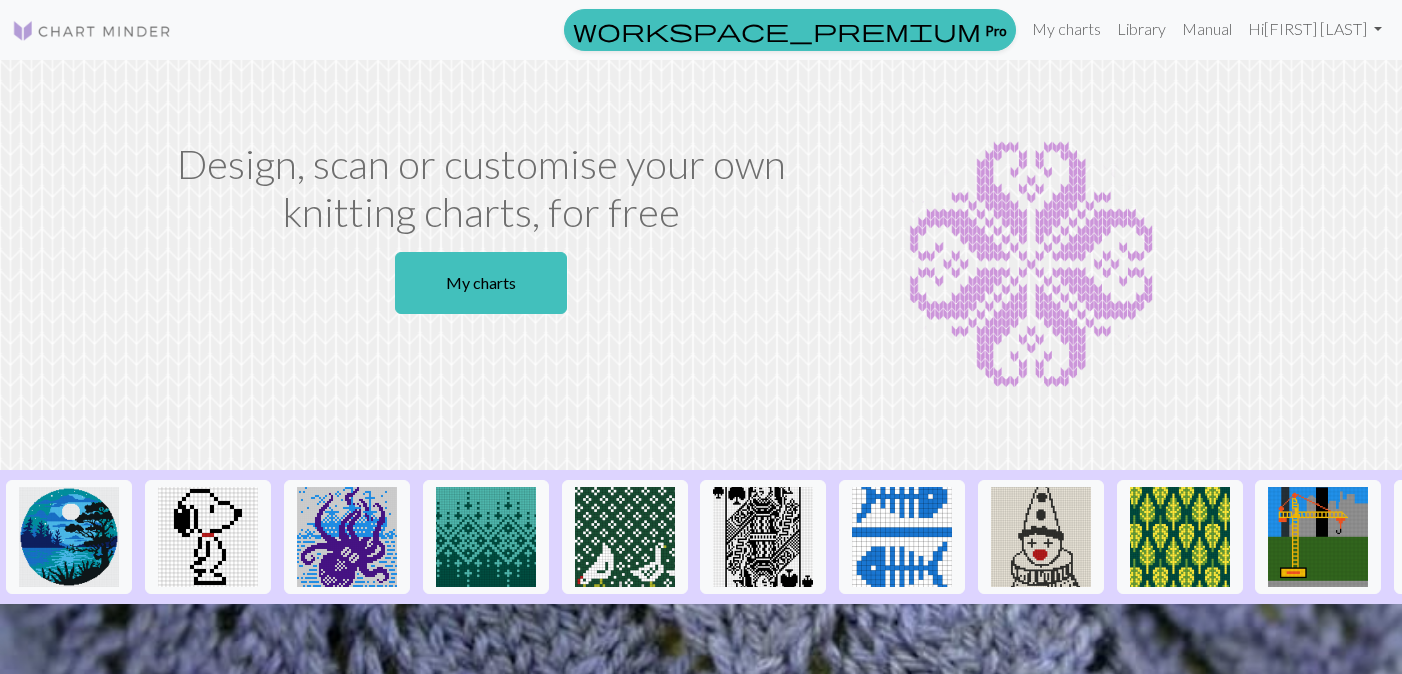scroll, scrollTop: 0, scrollLeft: 0, axis: both 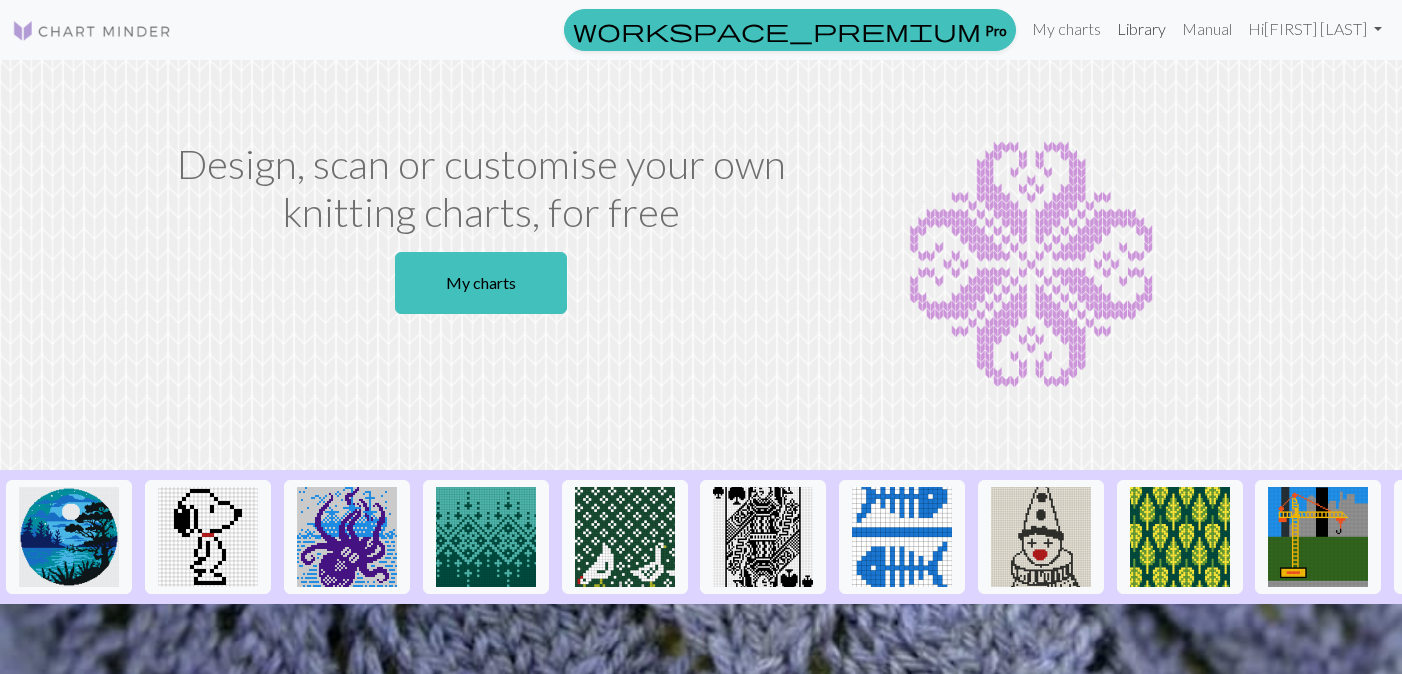 click on "Library" at bounding box center (1141, 29) 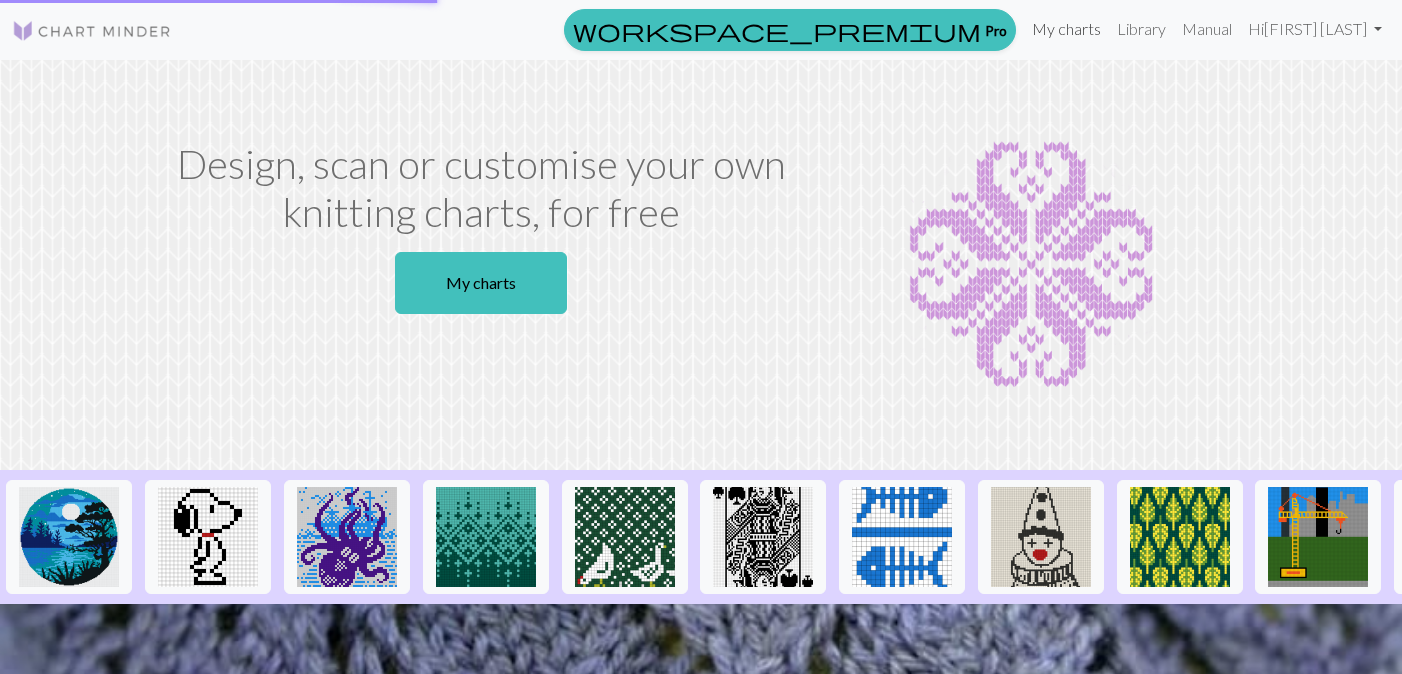 click on "My charts" at bounding box center (1066, 29) 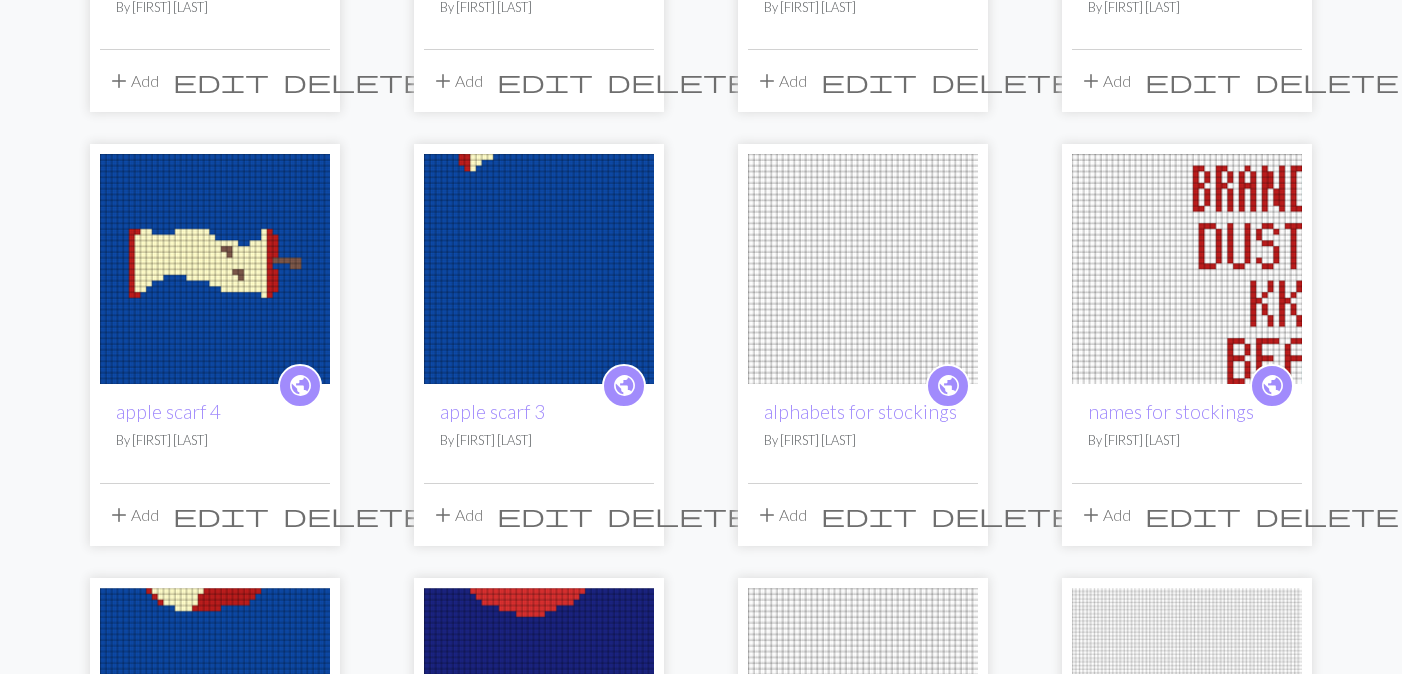 scroll, scrollTop: 548, scrollLeft: 0, axis: vertical 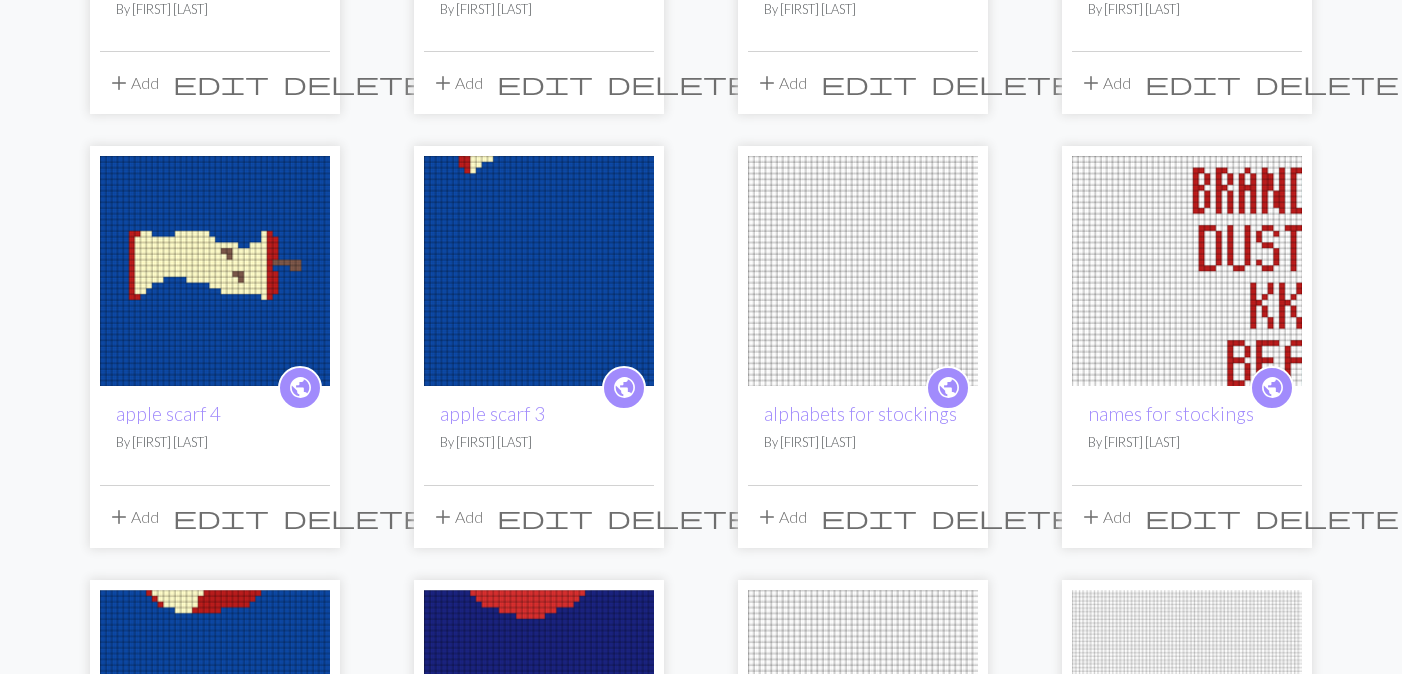 click at bounding box center [1187, 271] 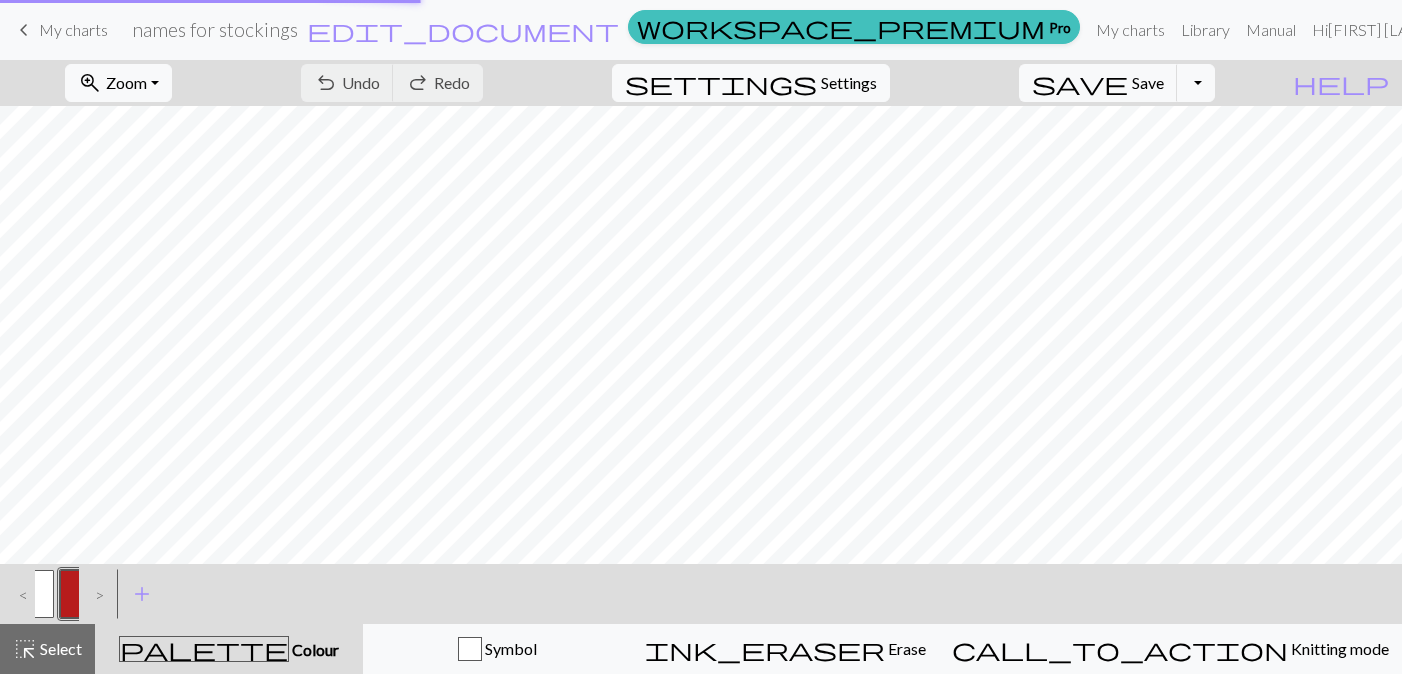scroll, scrollTop: 0, scrollLeft: 0, axis: both 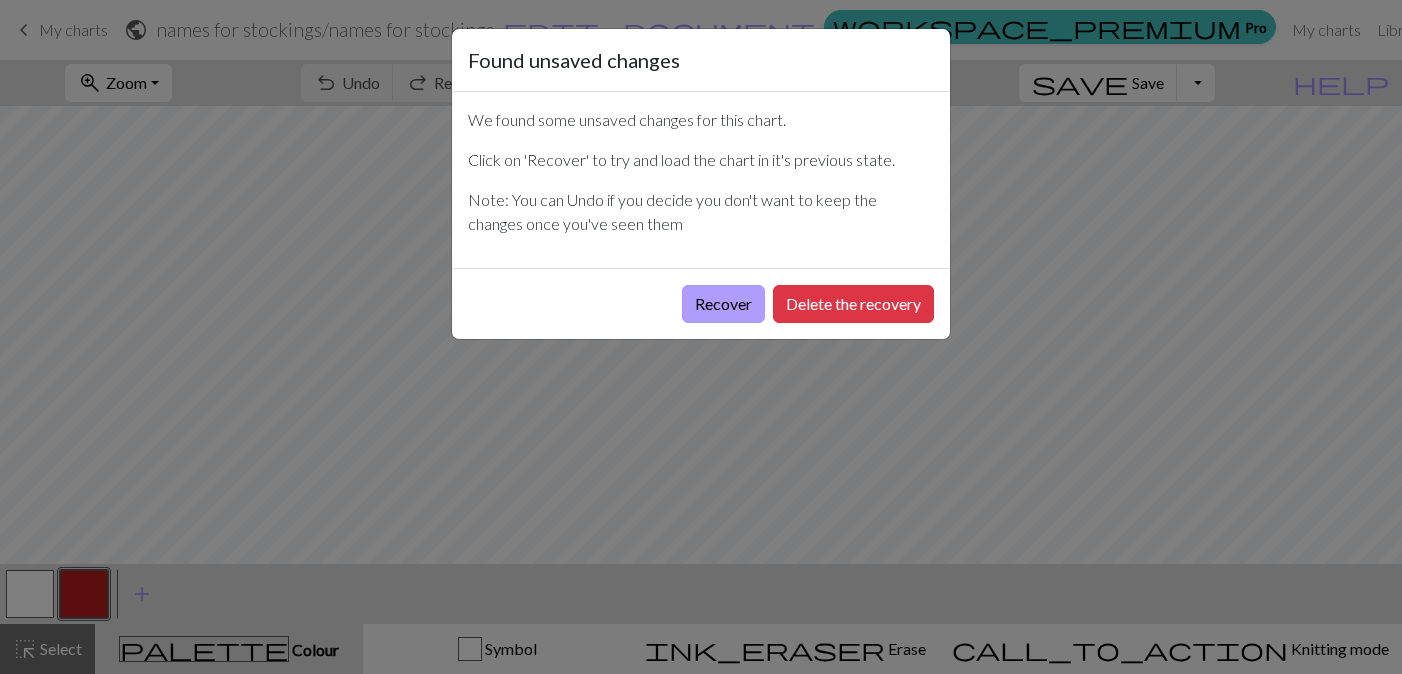 click on "Recover" at bounding box center (723, 304) 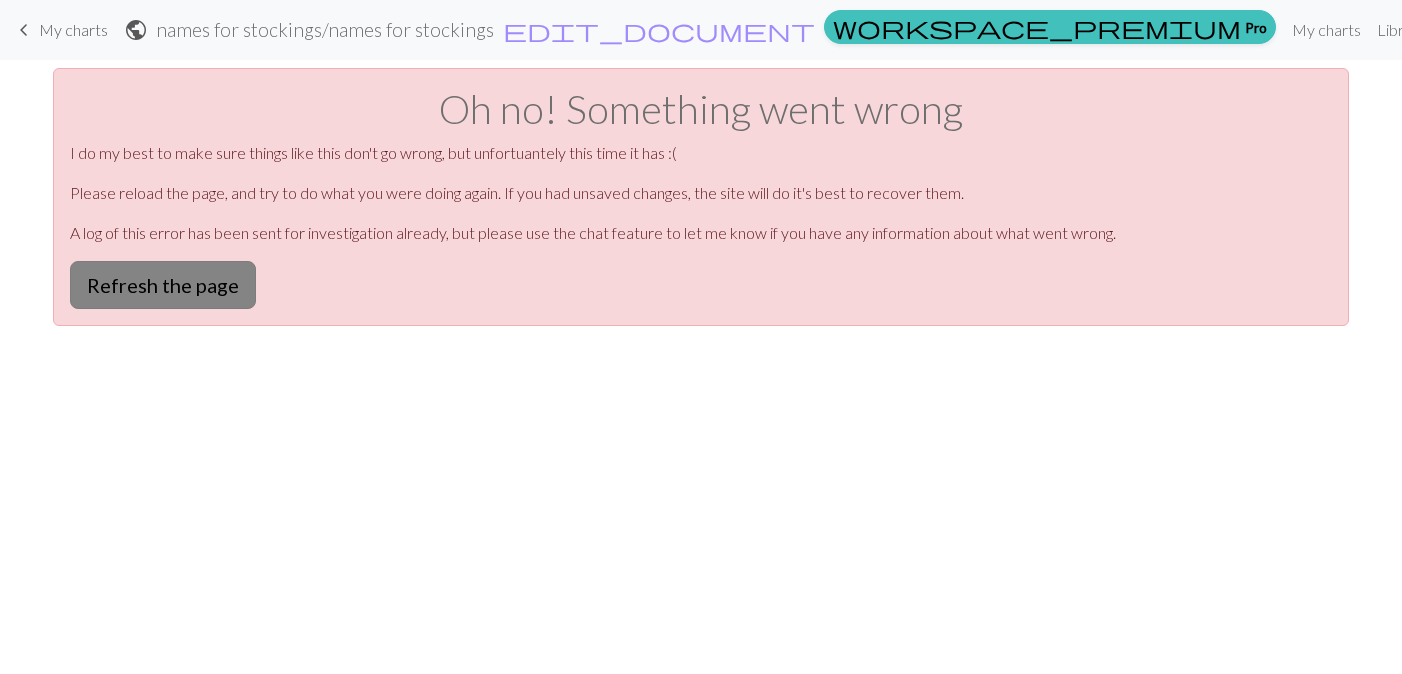 click on "Refresh the page" at bounding box center (163, 285) 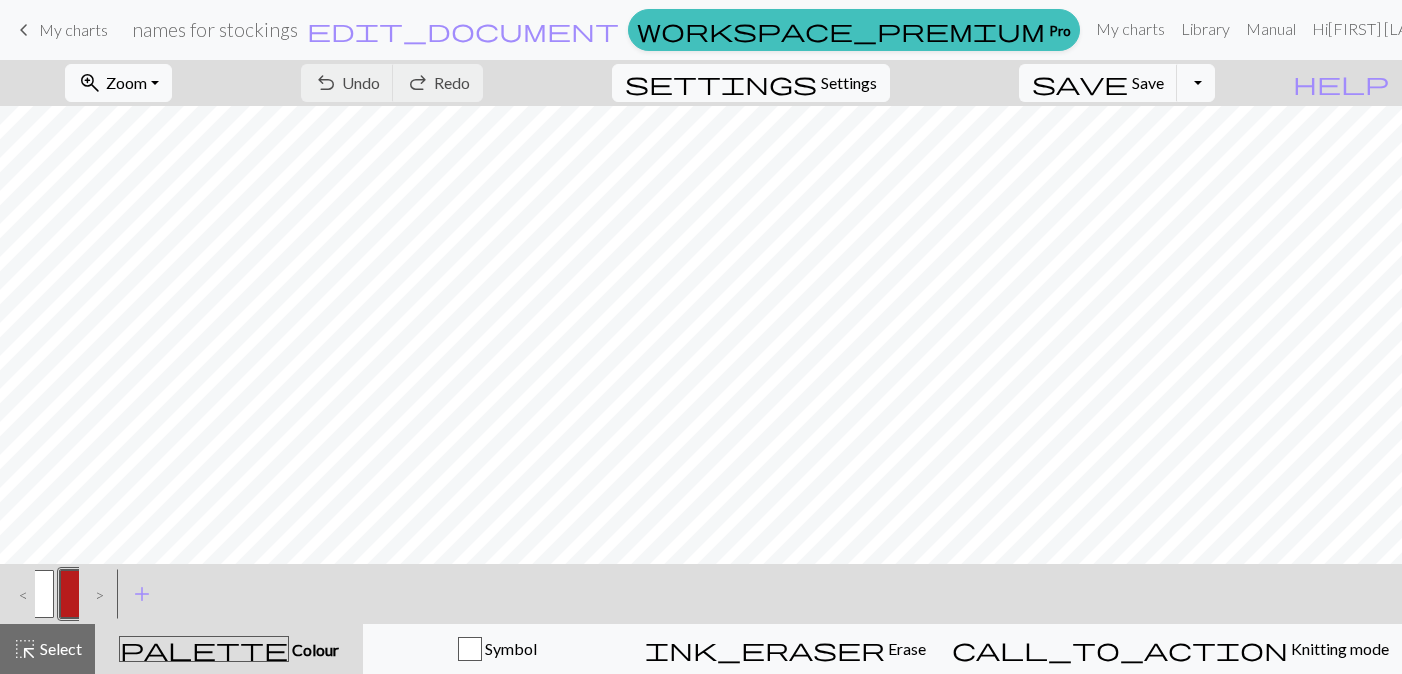 scroll, scrollTop: 0, scrollLeft: 0, axis: both 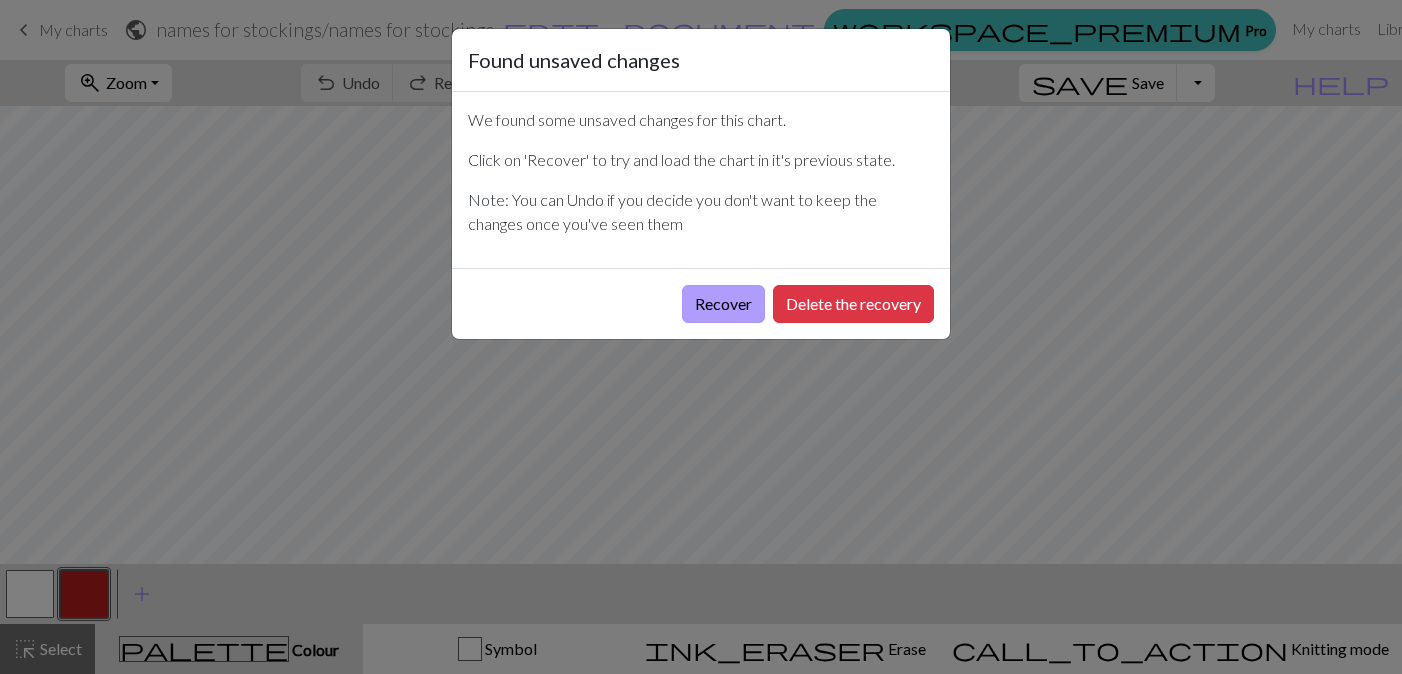 click on "Recover" at bounding box center [723, 304] 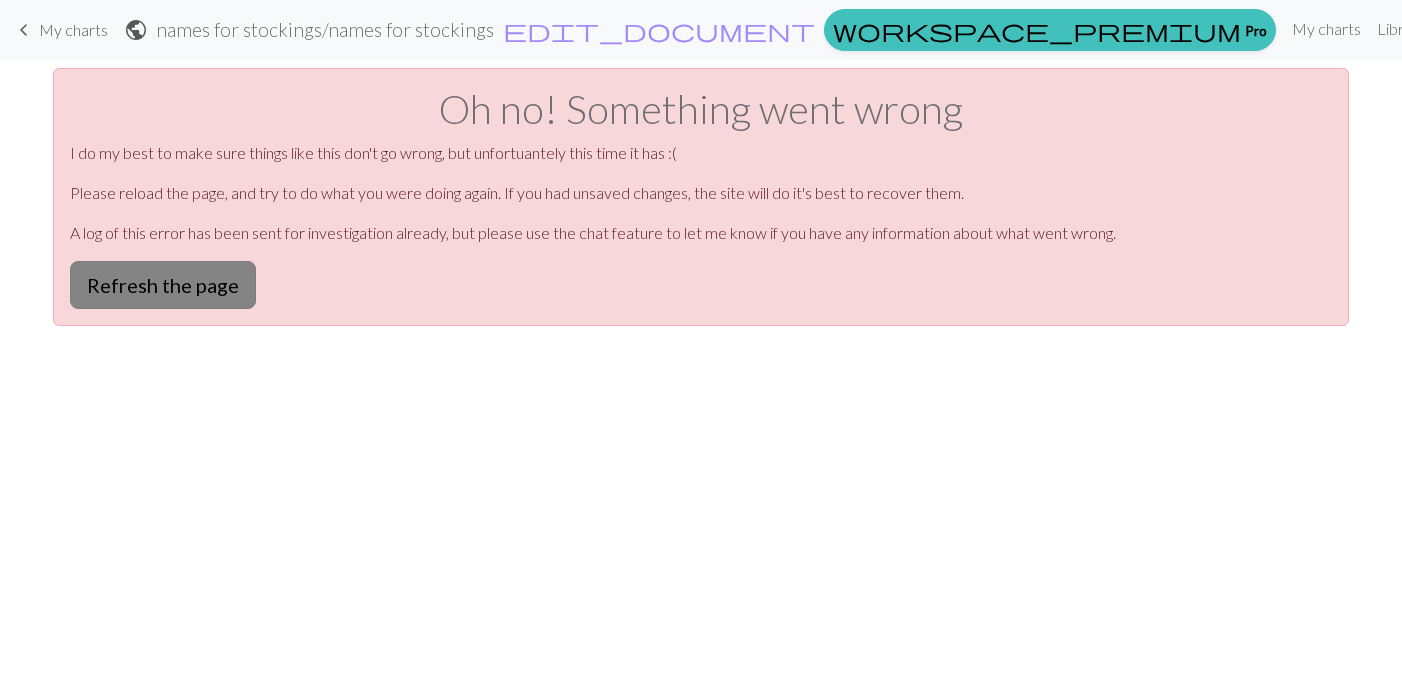 click on "Refresh the page" at bounding box center (163, 285) 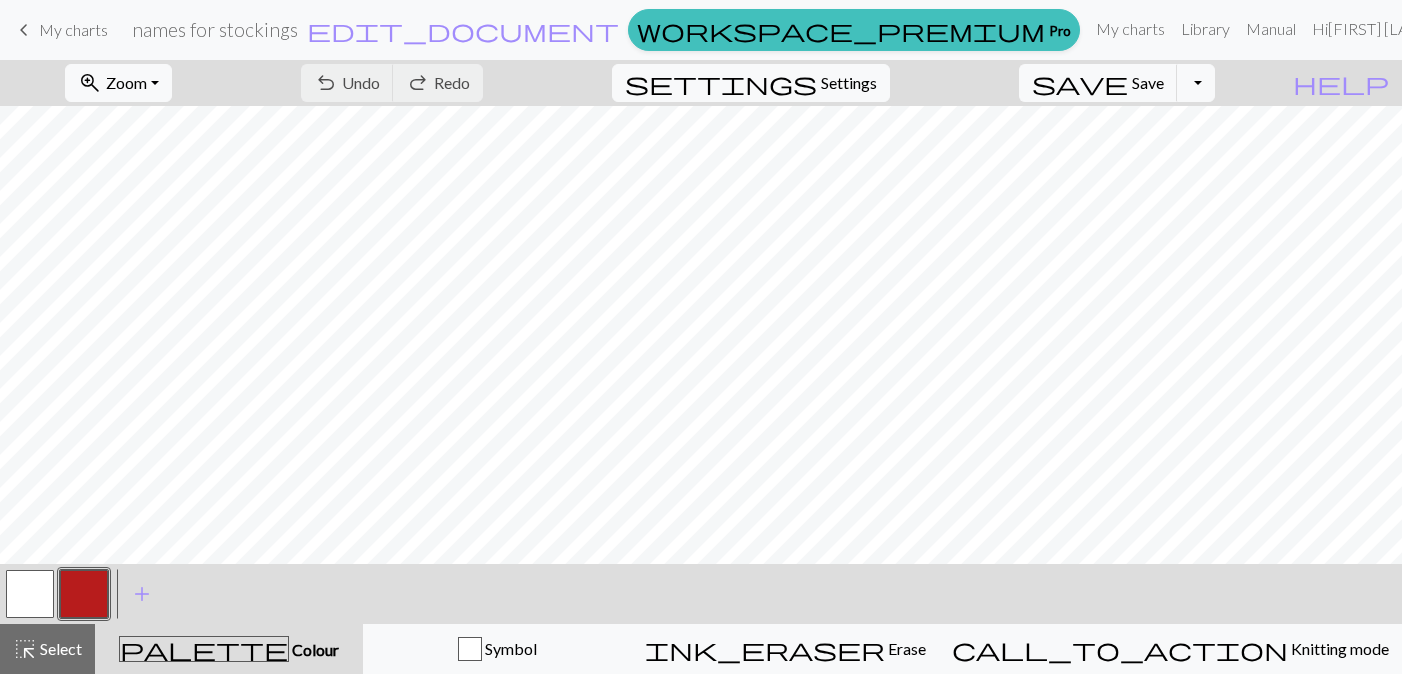 scroll, scrollTop: 0, scrollLeft: 0, axis: both 